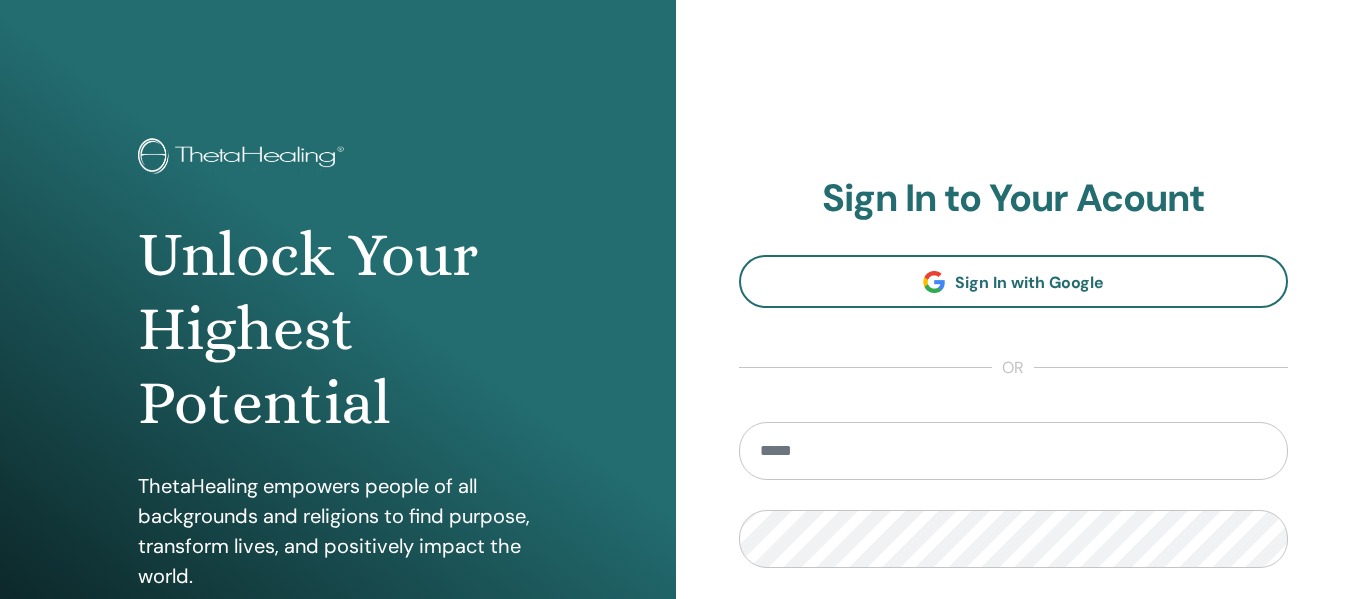 scroll, scrollTop: 0, scrollLeft: 0, axis: both 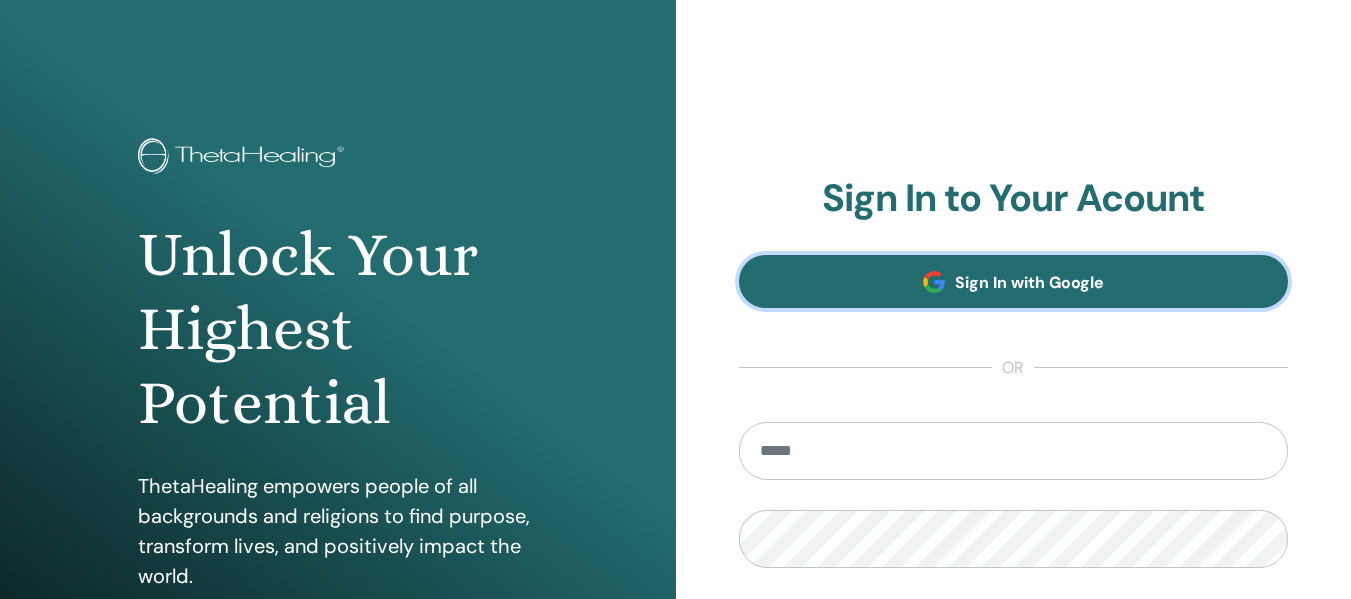 click on "Sign In with Google" at bounding box center [1029, 282] 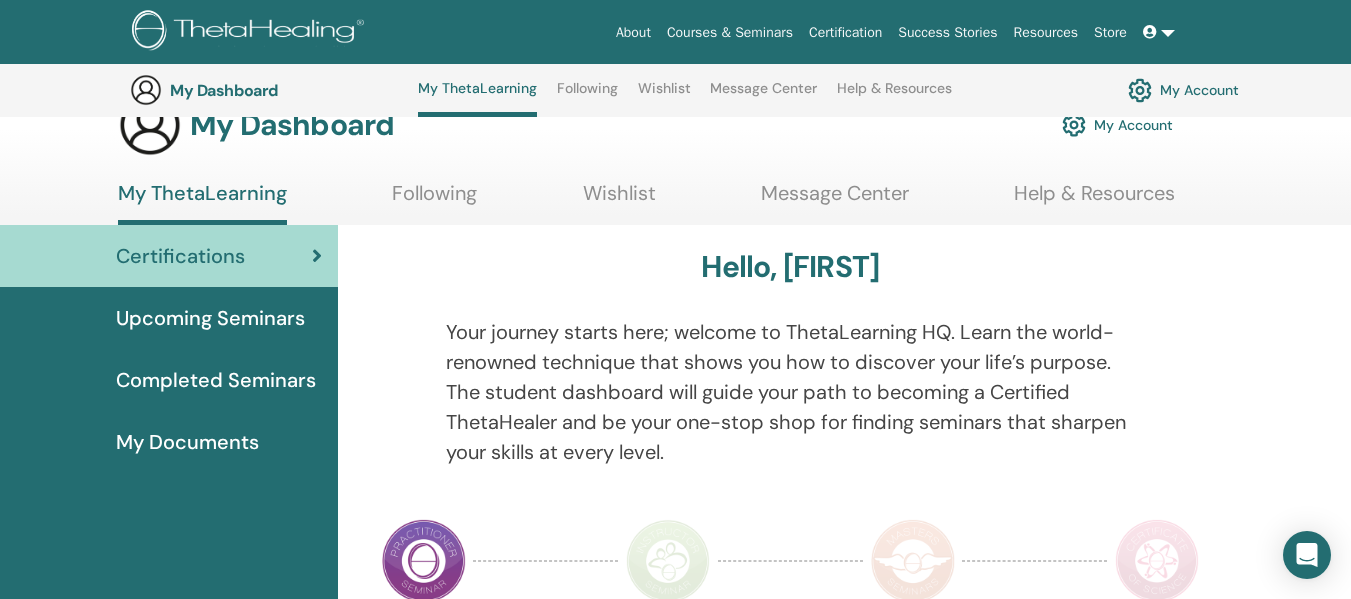scroll, scrollTop: 0, scrollLeft: 0, axis: both 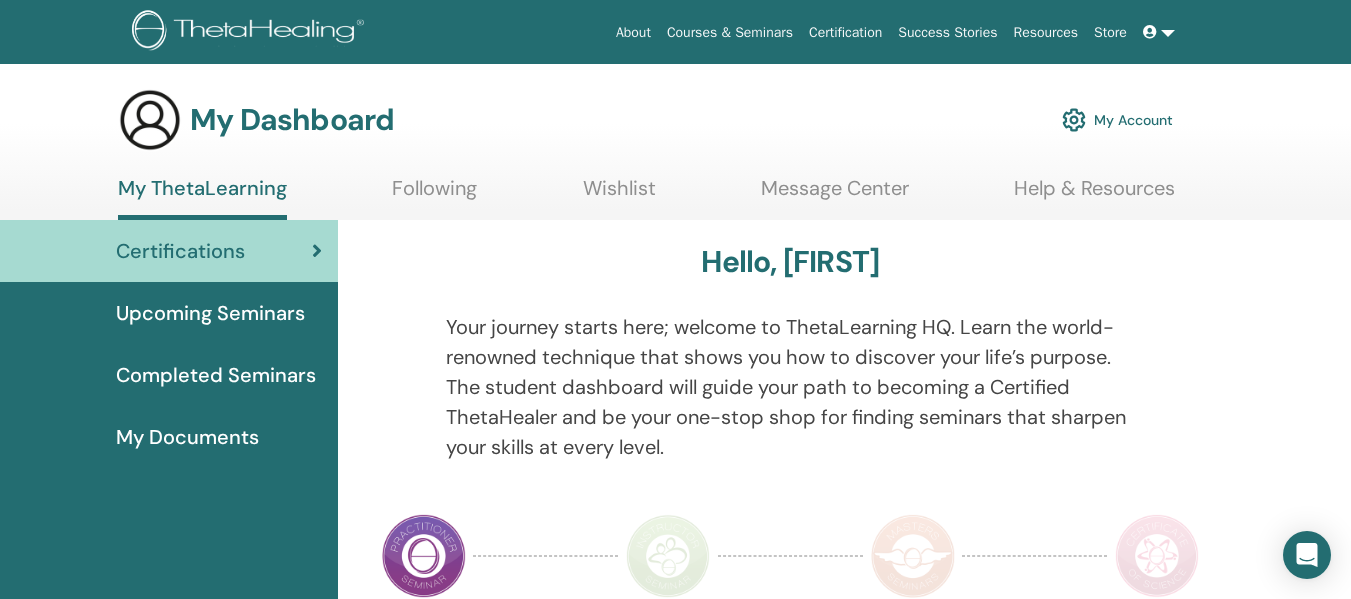 click on "Upcoming Seminars" at bounding box center [210, 313] 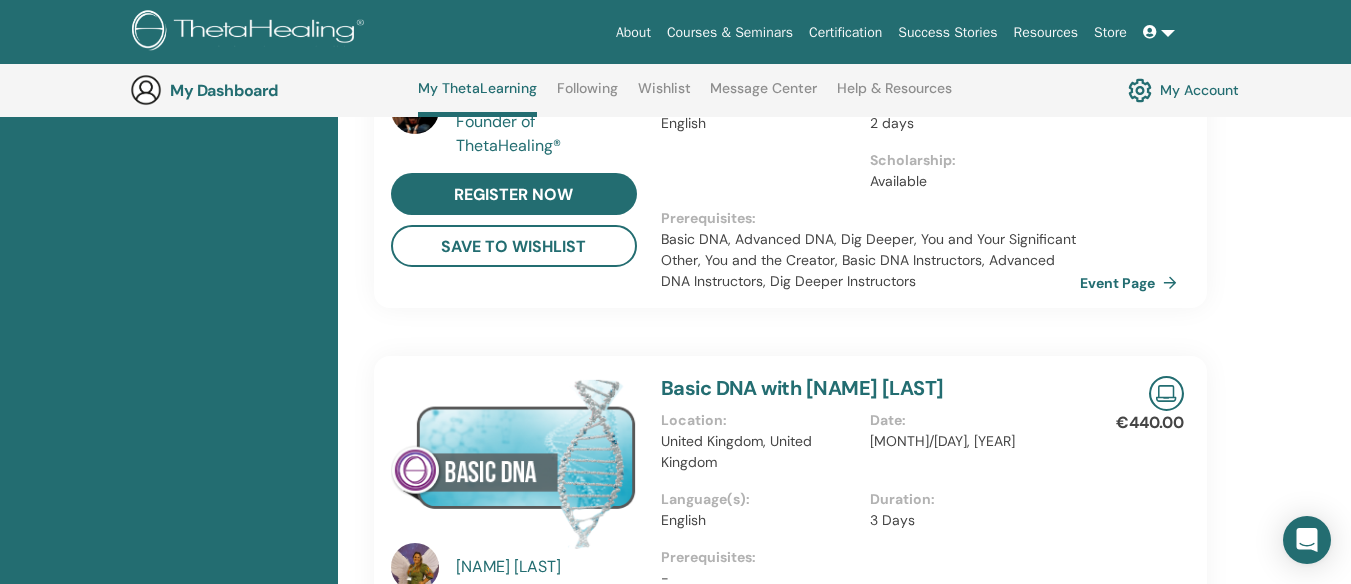 scroll, scrollTop: 753, scrollLeft: 0, axis: vertical 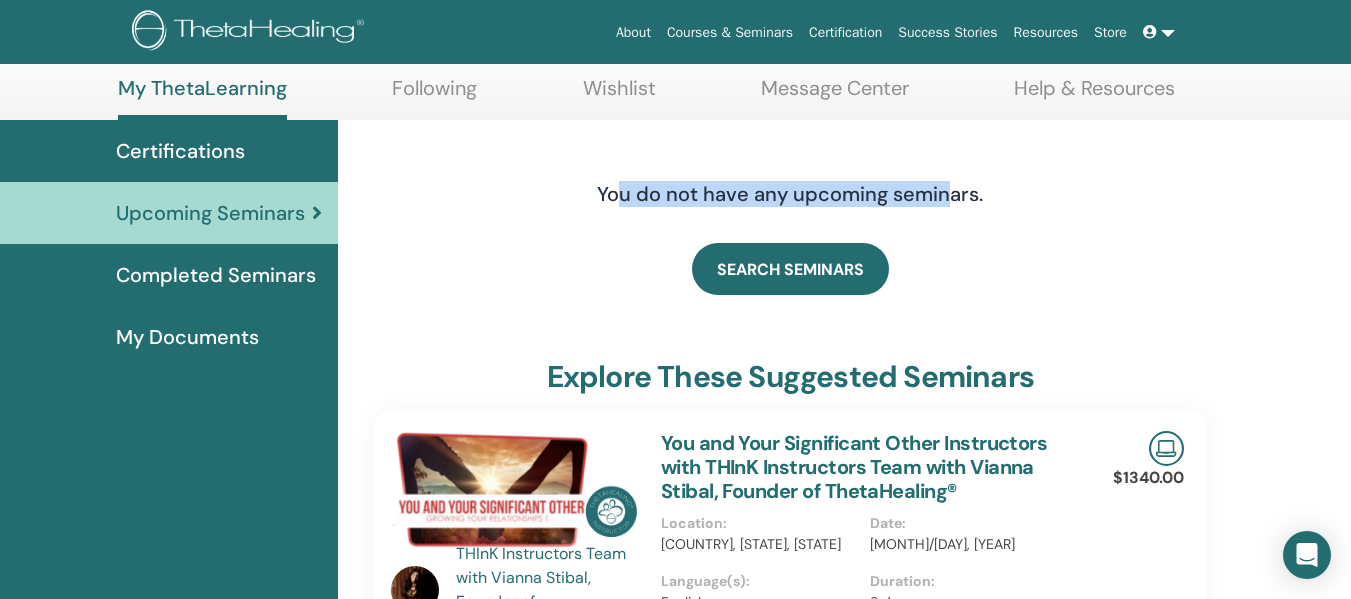 drag, startPoint x: 619, startPoint y: 200, endPoint x: 949, endPoint y: 192, distance: 330.09695 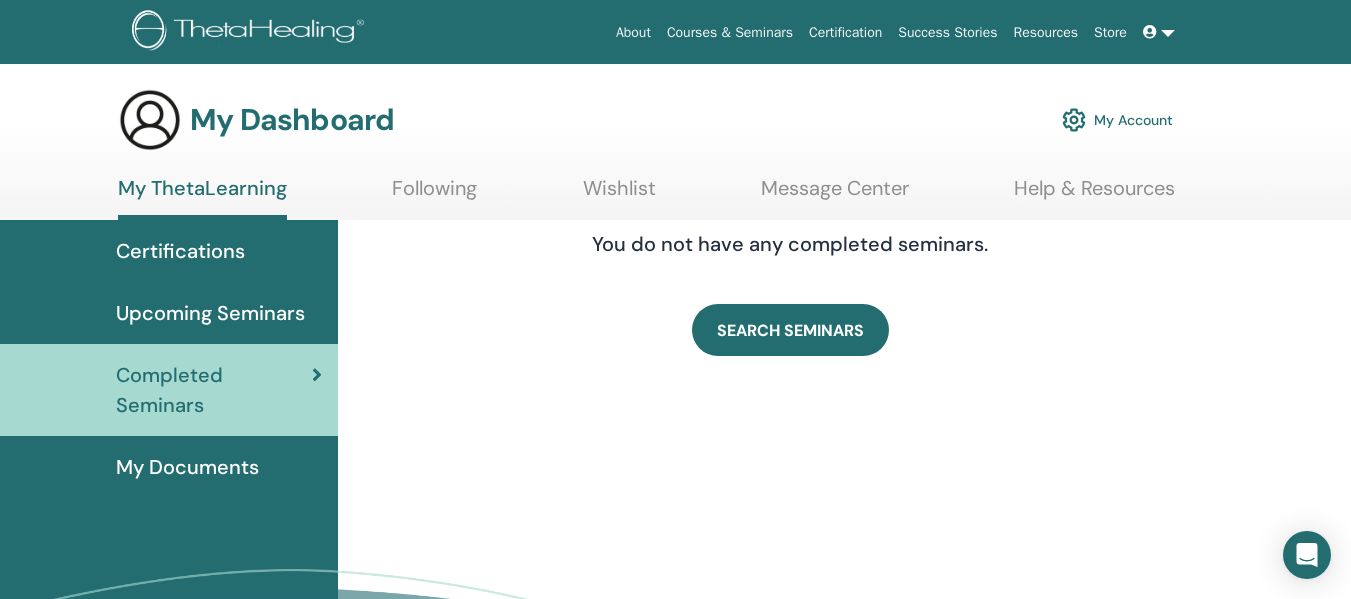 scroll, scrollTop: 0, scrollLeft: 0, axis: both 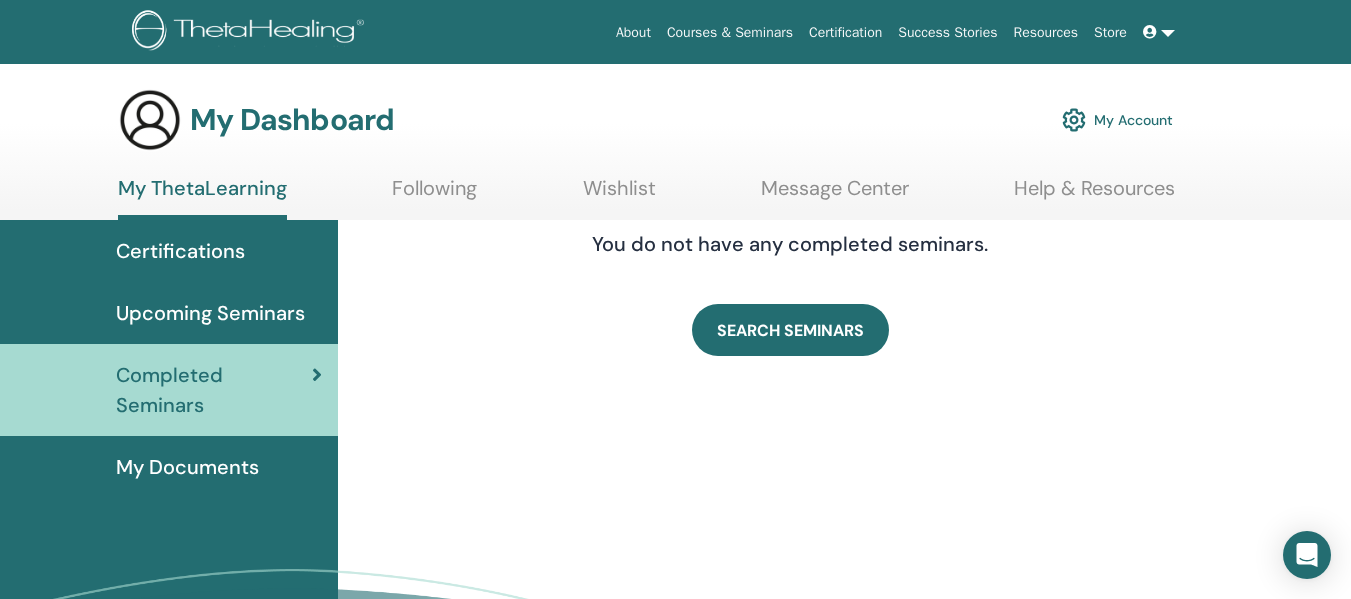 click on "Upcoming Seminars" at bounding box center [210, 313] 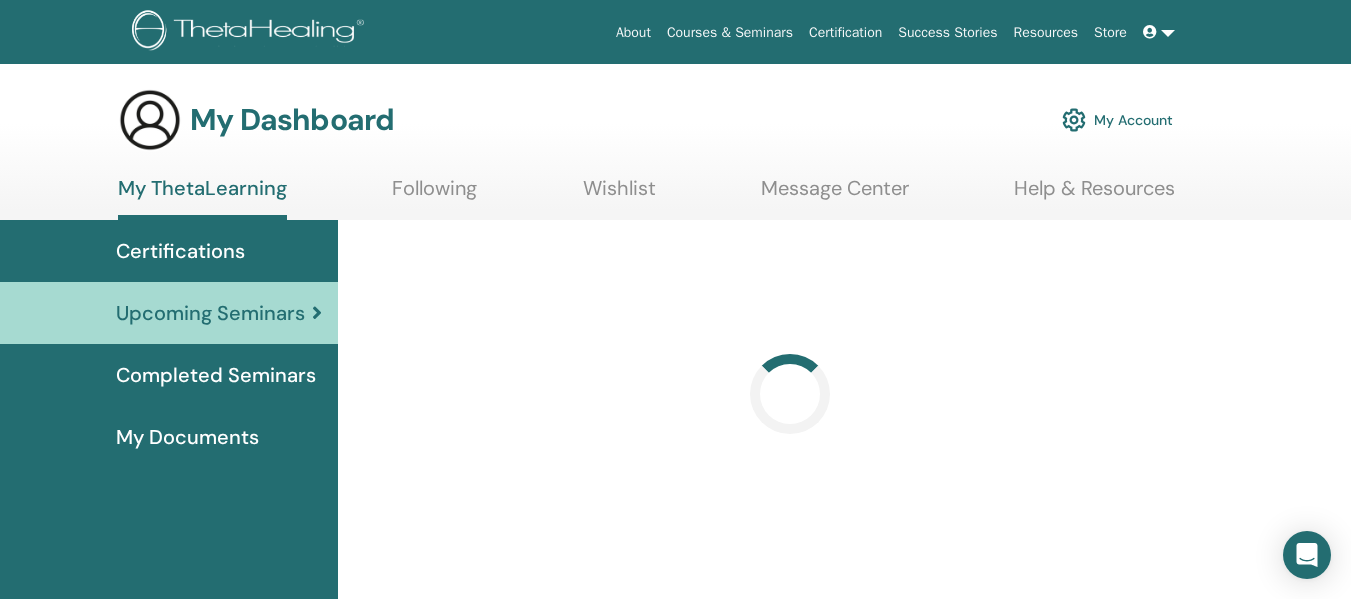 scroll, scrollTop: 0, scrollLeft: 0, axis: both 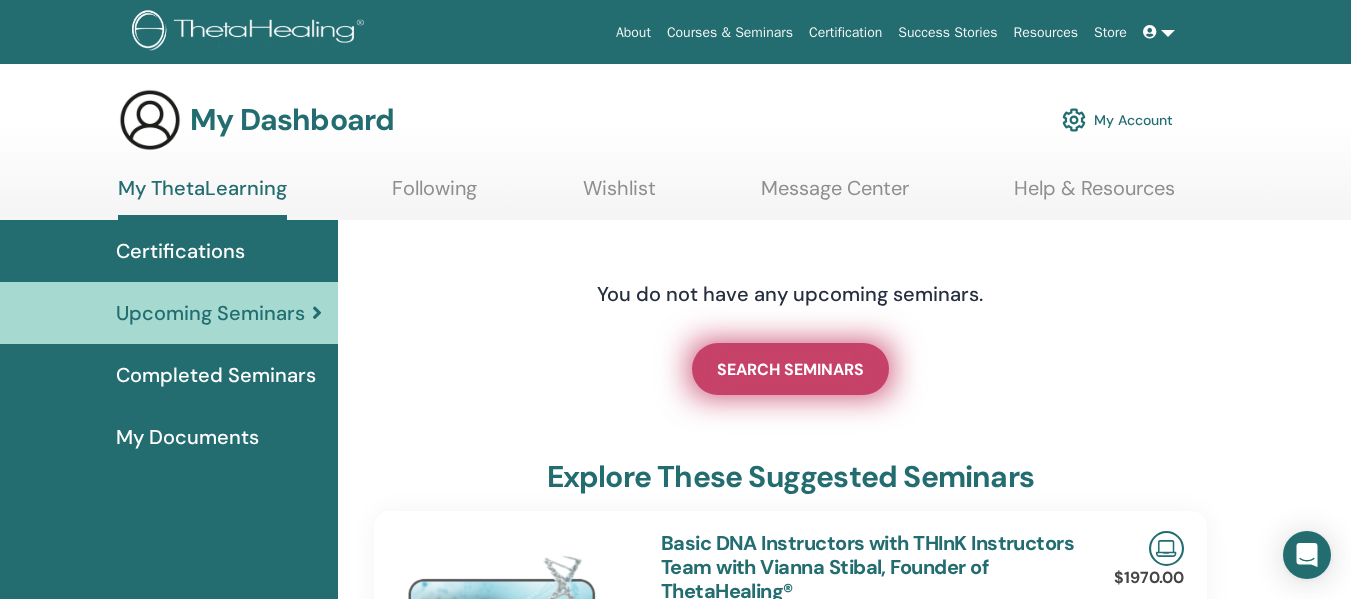 click on "SEARCH SEMINARS" at bounding box center [790, 369] 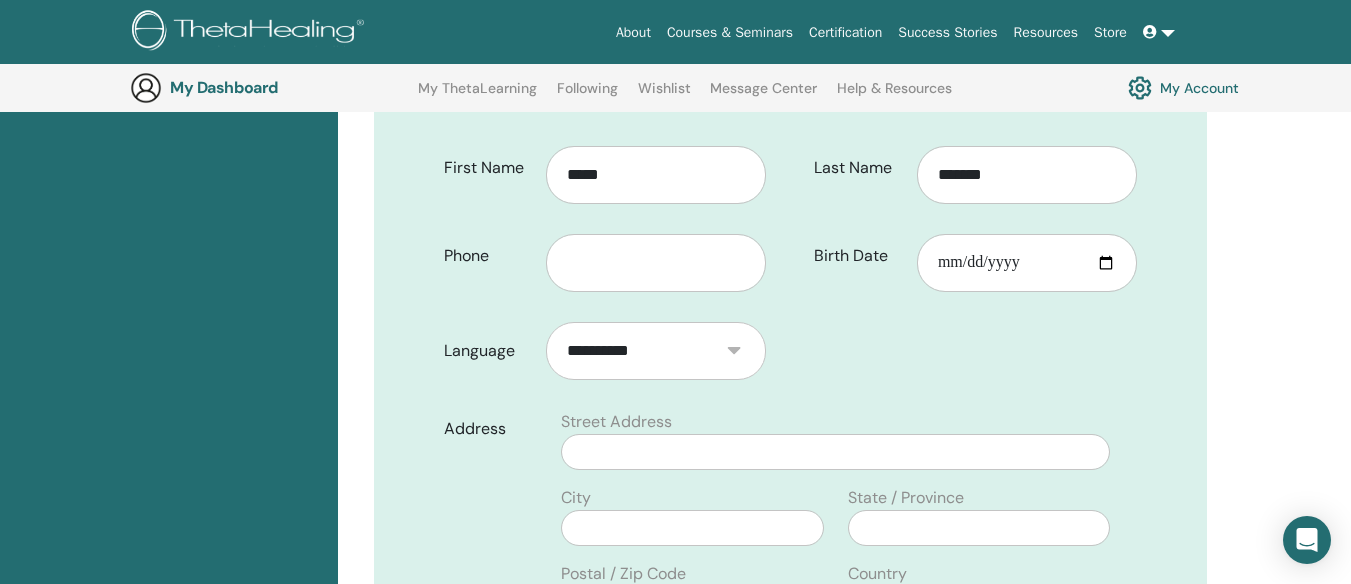 scroll, scrollTop: 448, scrollLeft: 0, axis: vertical 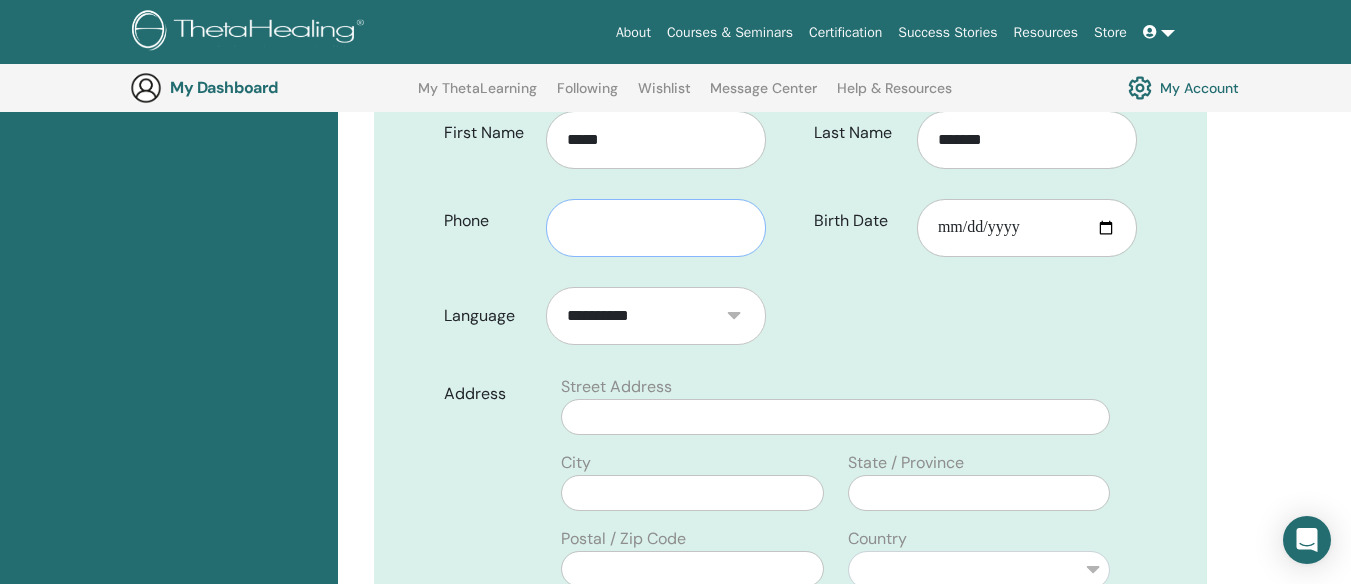 click at bounding box center [656, 228] 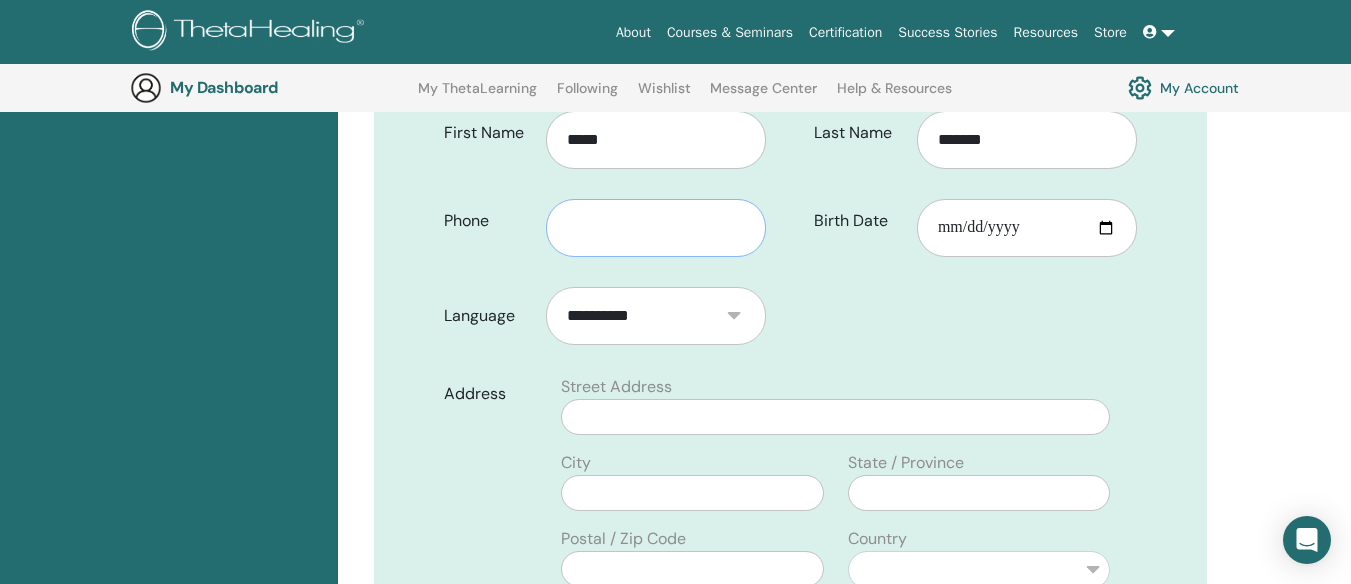 type on "**********" 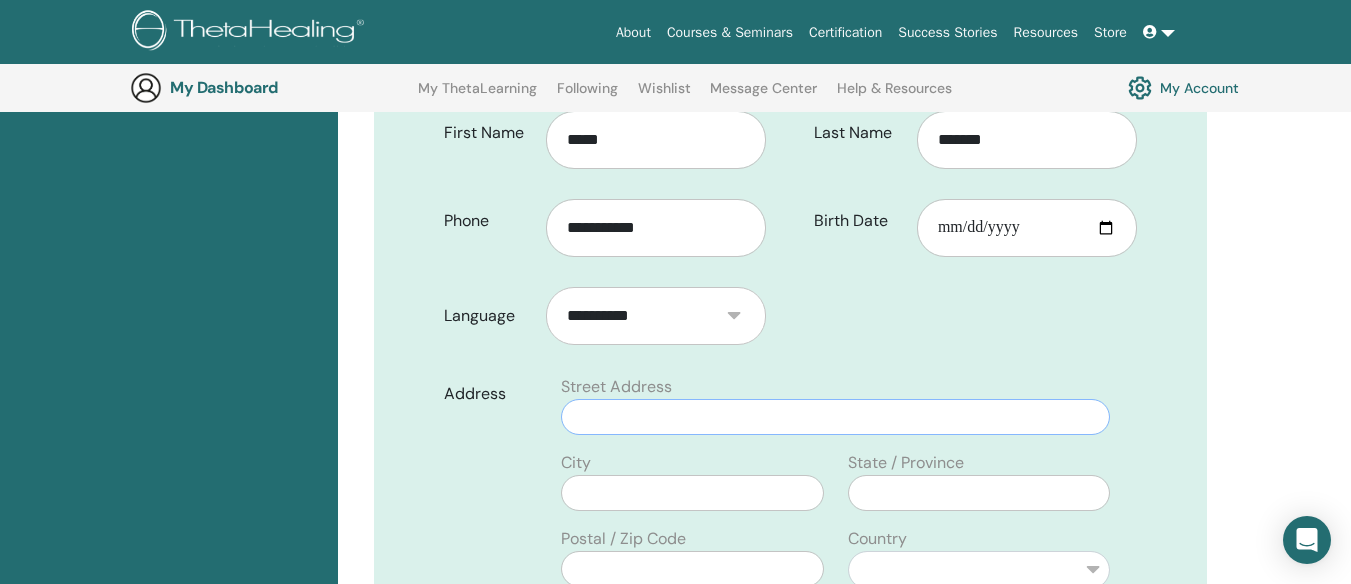 type on "**********" 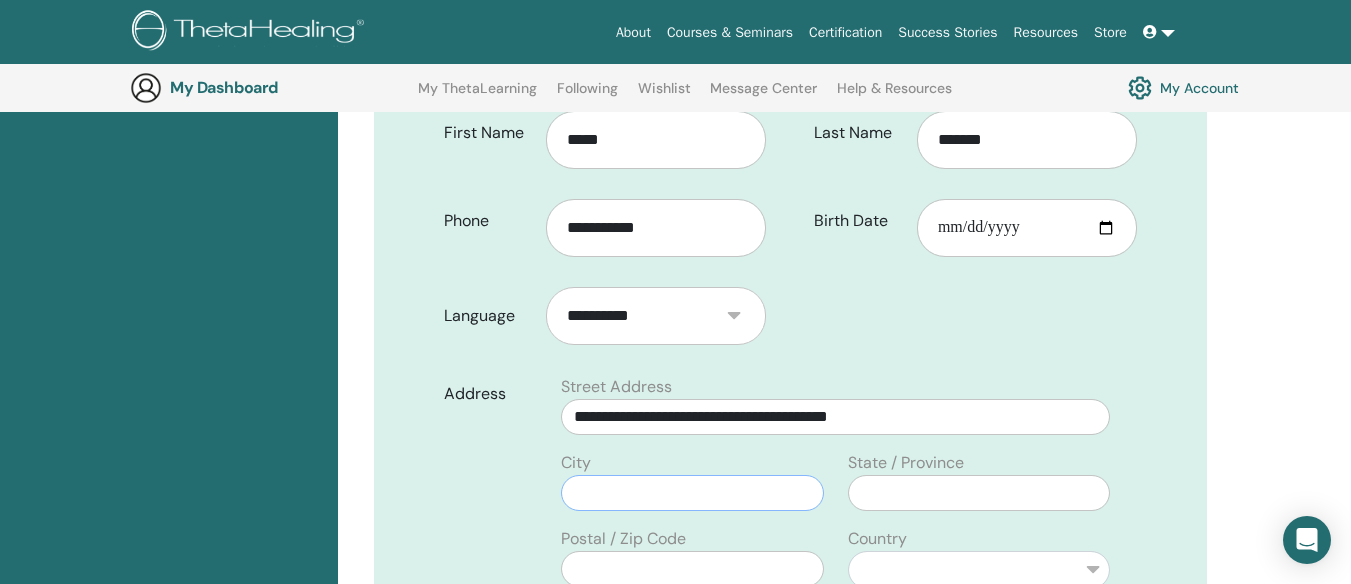 type on "**********" 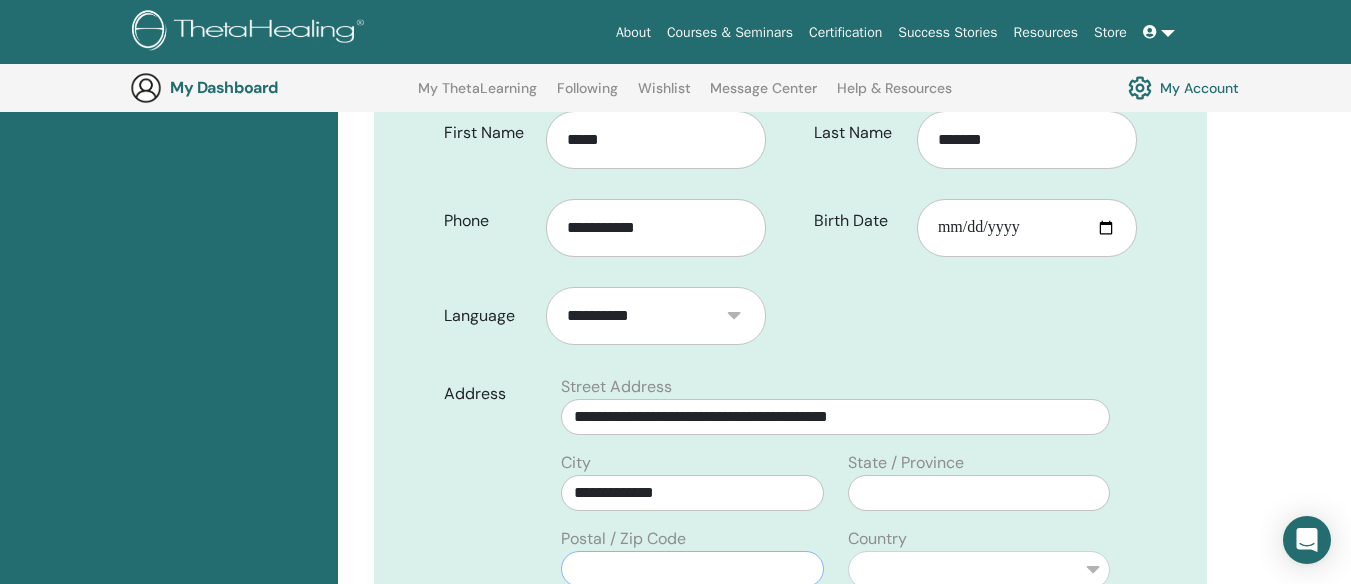 type on "********" 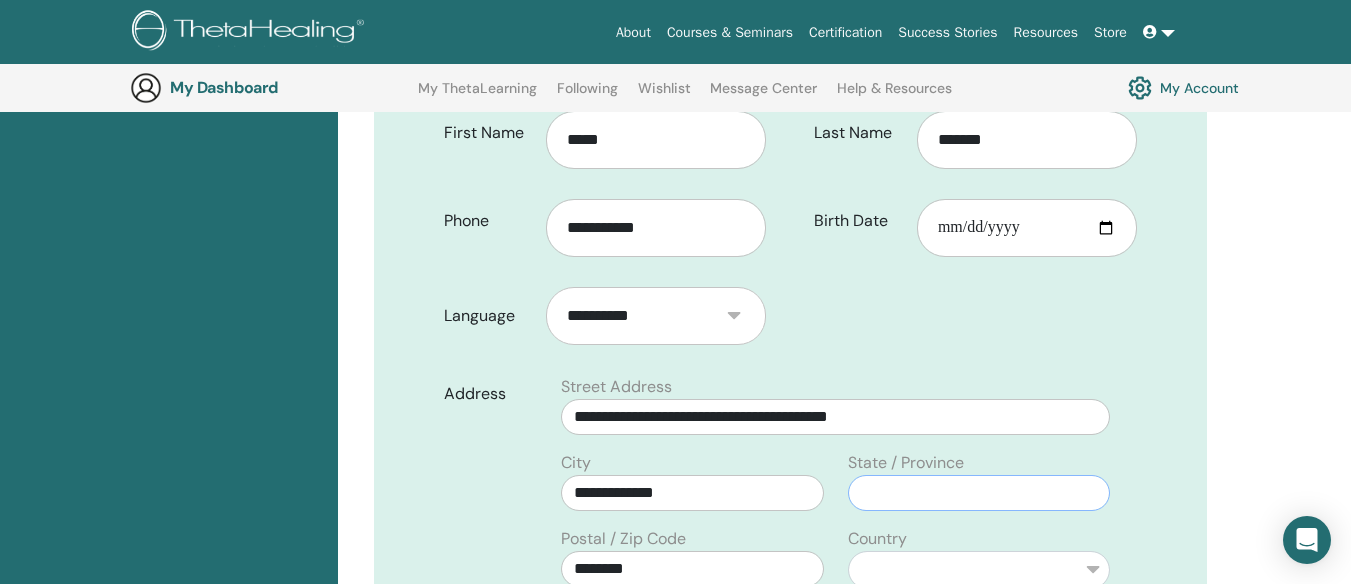 type on "**********" 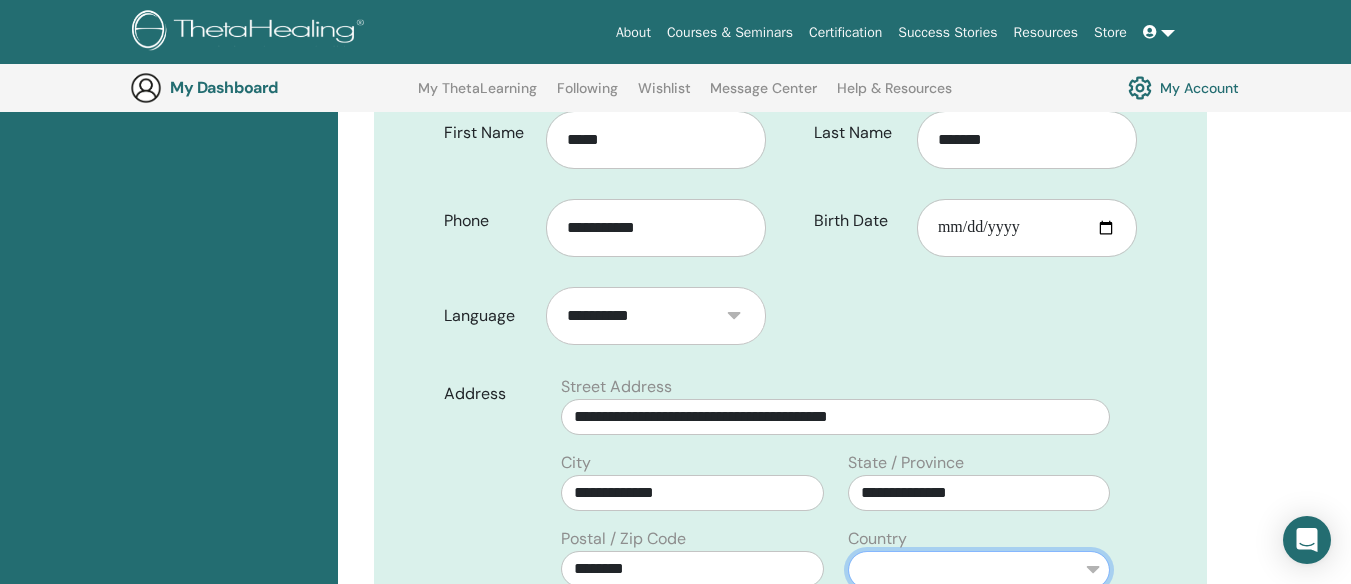 select on "**" 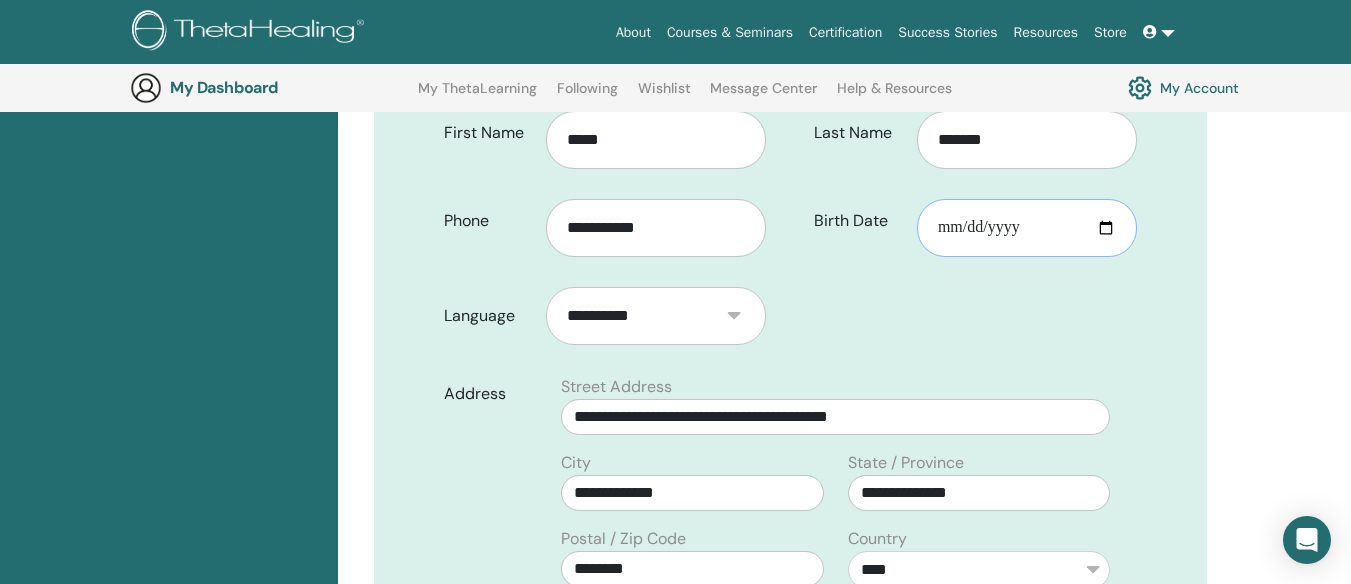 click on "Birth Date" at bounding box center (1027, 228) 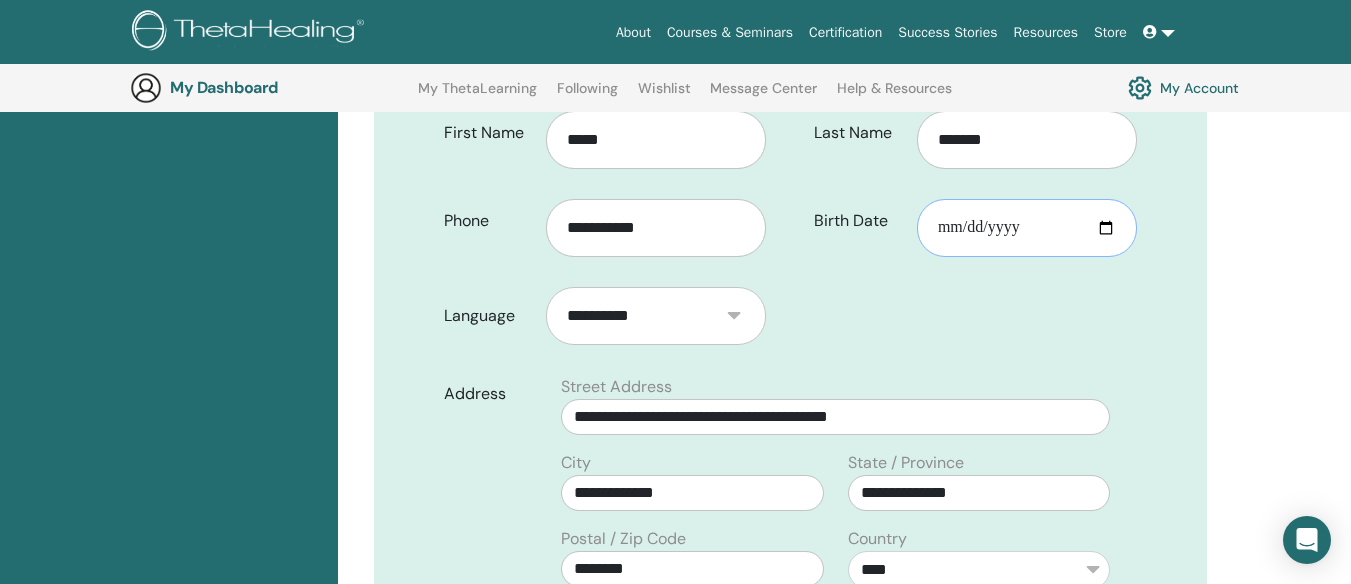 type on "**********" 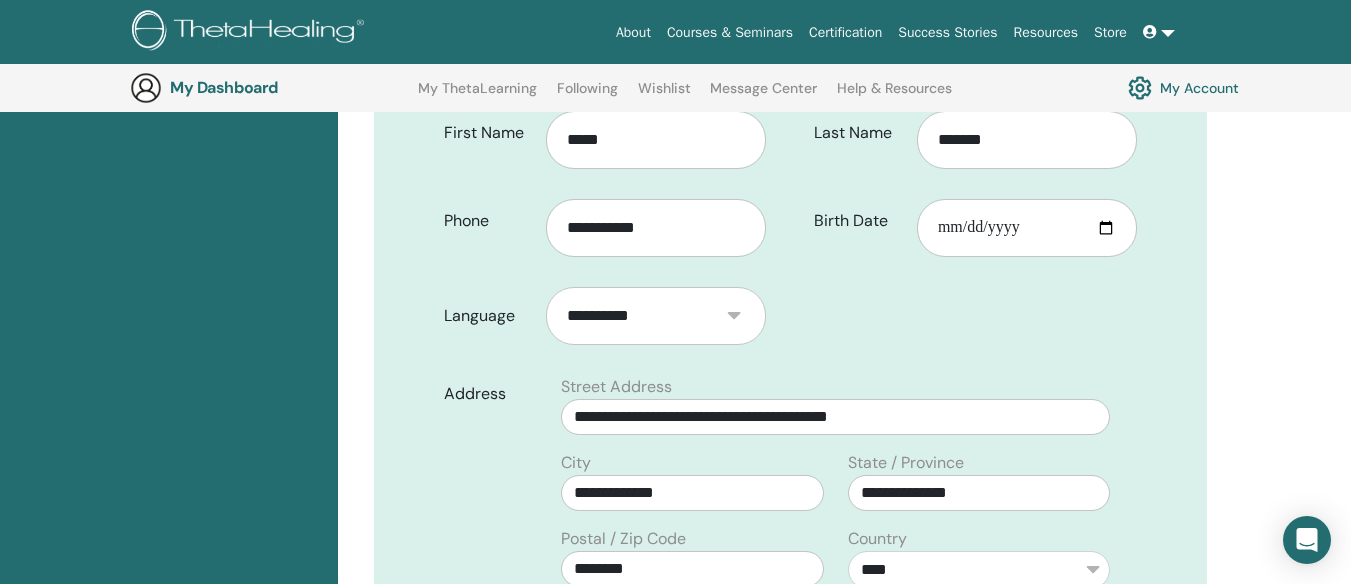 click on "First Name
[FIRST]
Phone
[PHONE]
Last Name
[LAST]
Birth Date
[BIRTHDATE]
Language
[LANGUAGE]" at bounding box center [790, 531] 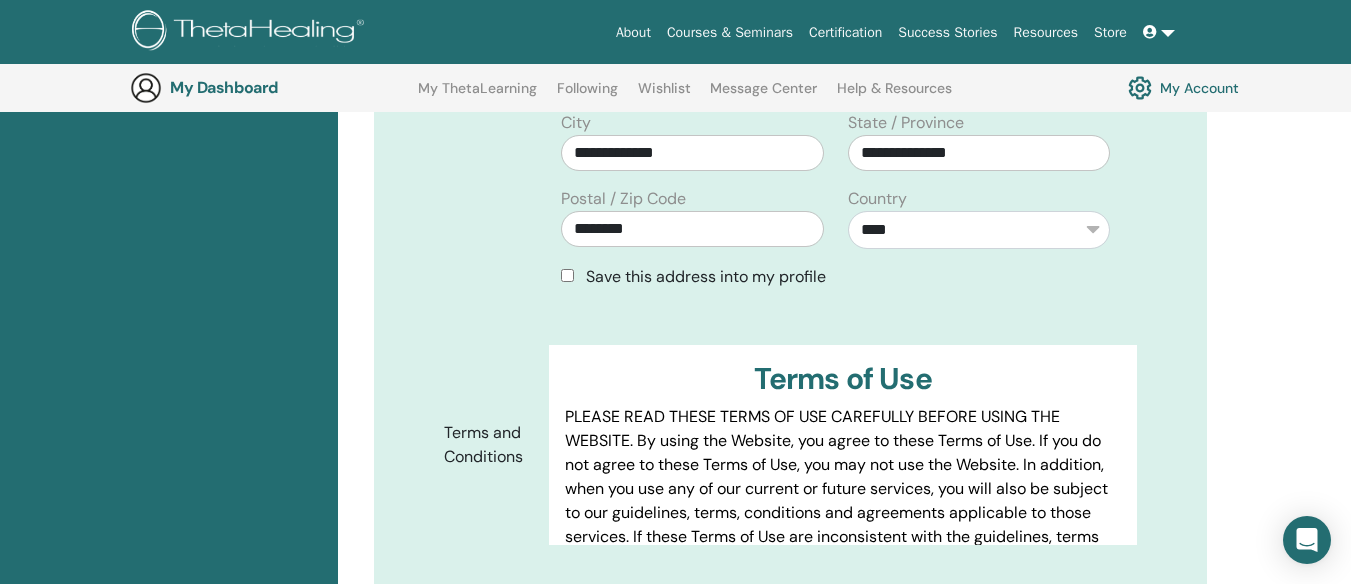scroll, scrollTop: 848, scrollLeft: 0, axis: vertical 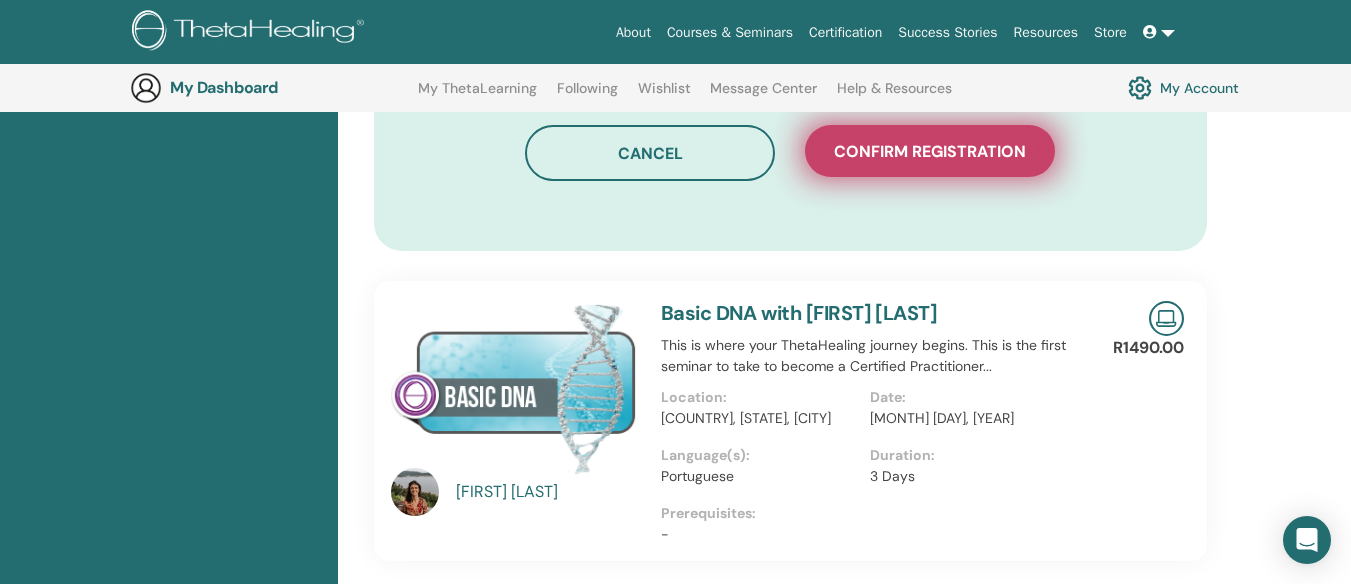 click on "Confirm registration" at bounding box center (930, 151) 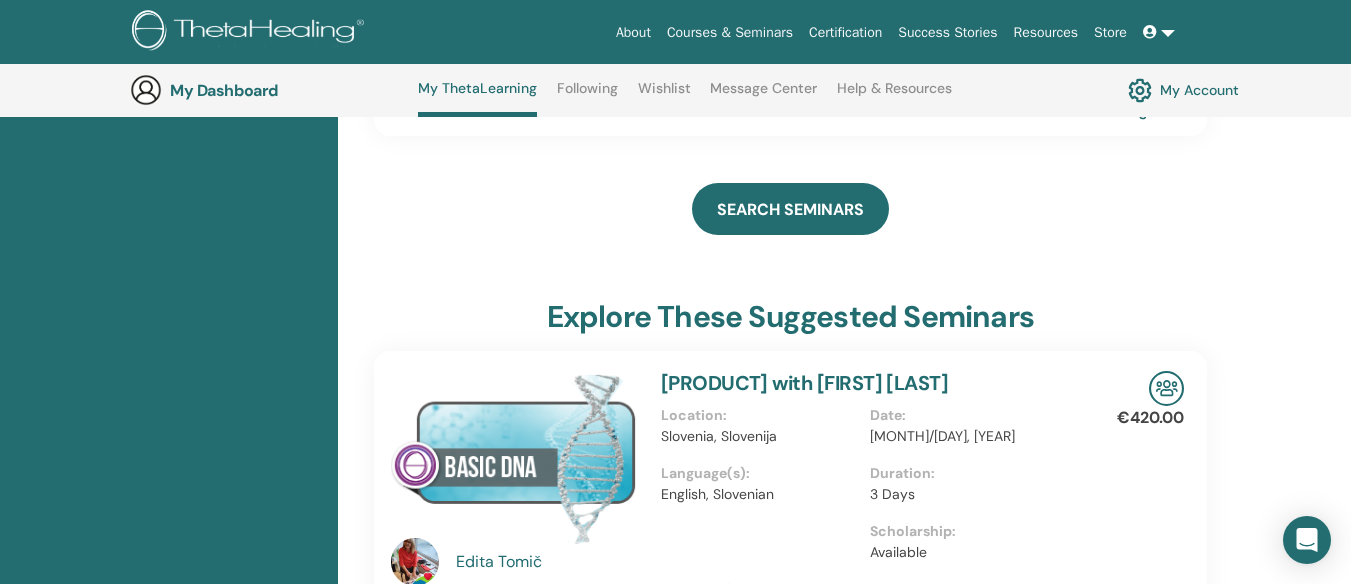 scroll, scrollTop: 253, scrollLeft: 0, axis: vertical 